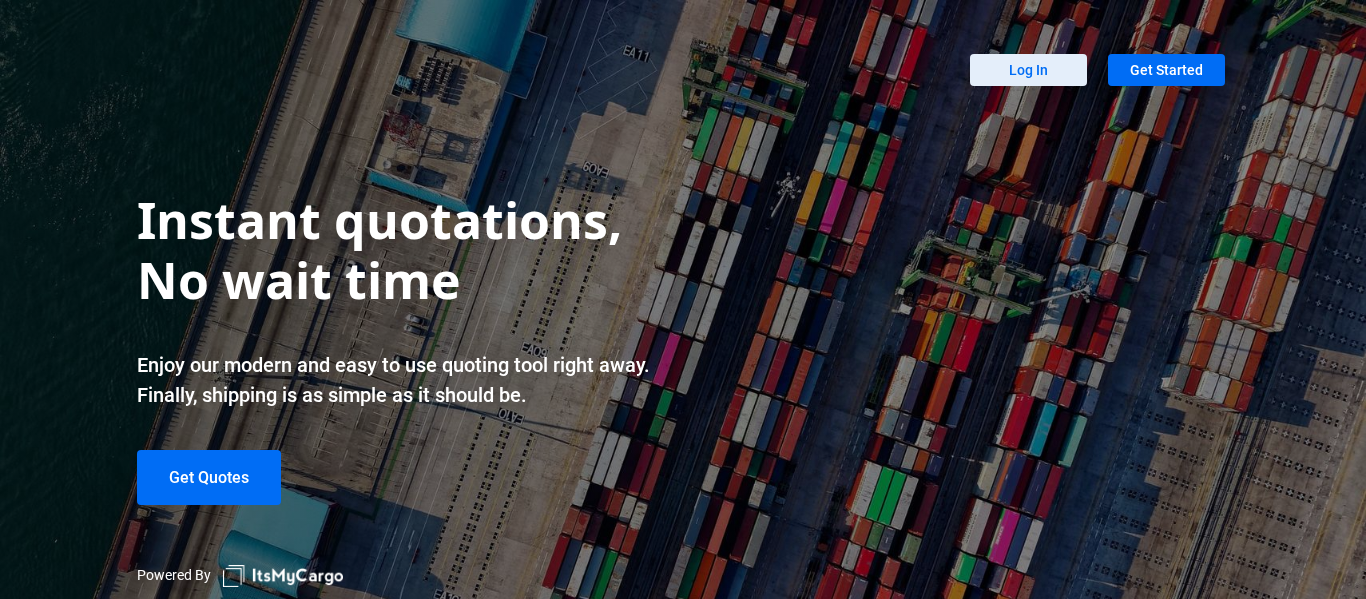 scroll, scrollTop: 0, scrollLeft: 0, axis: both 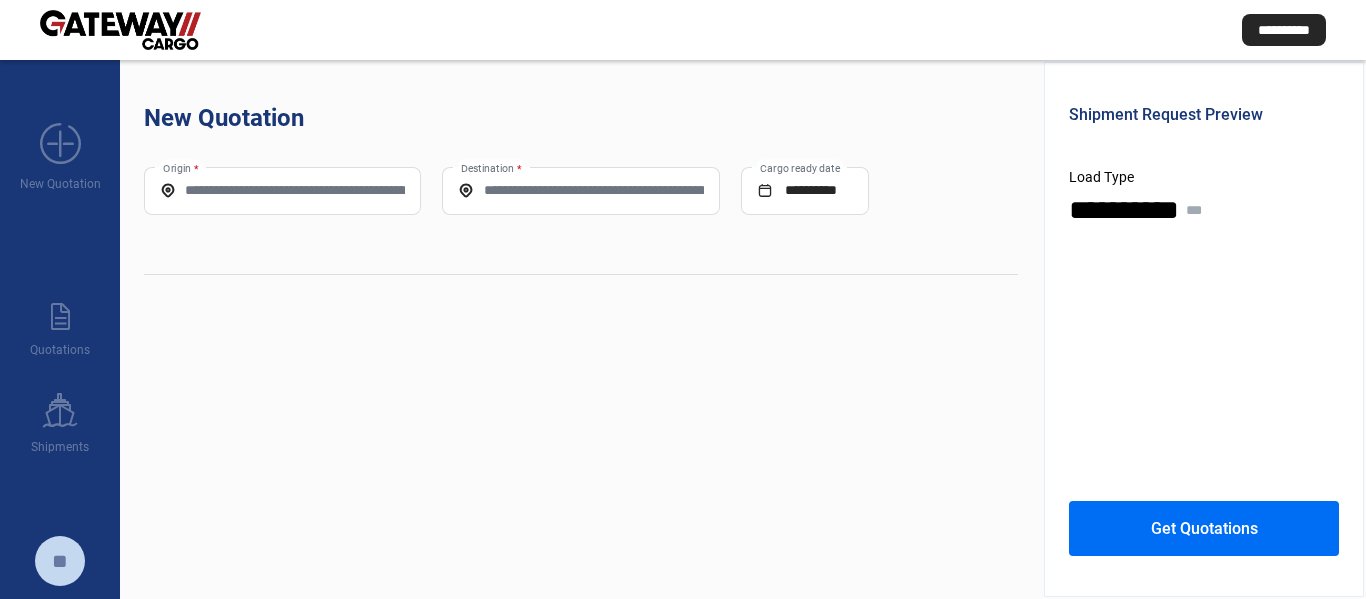 click on "Origin *" at bounding box center [282, 190] 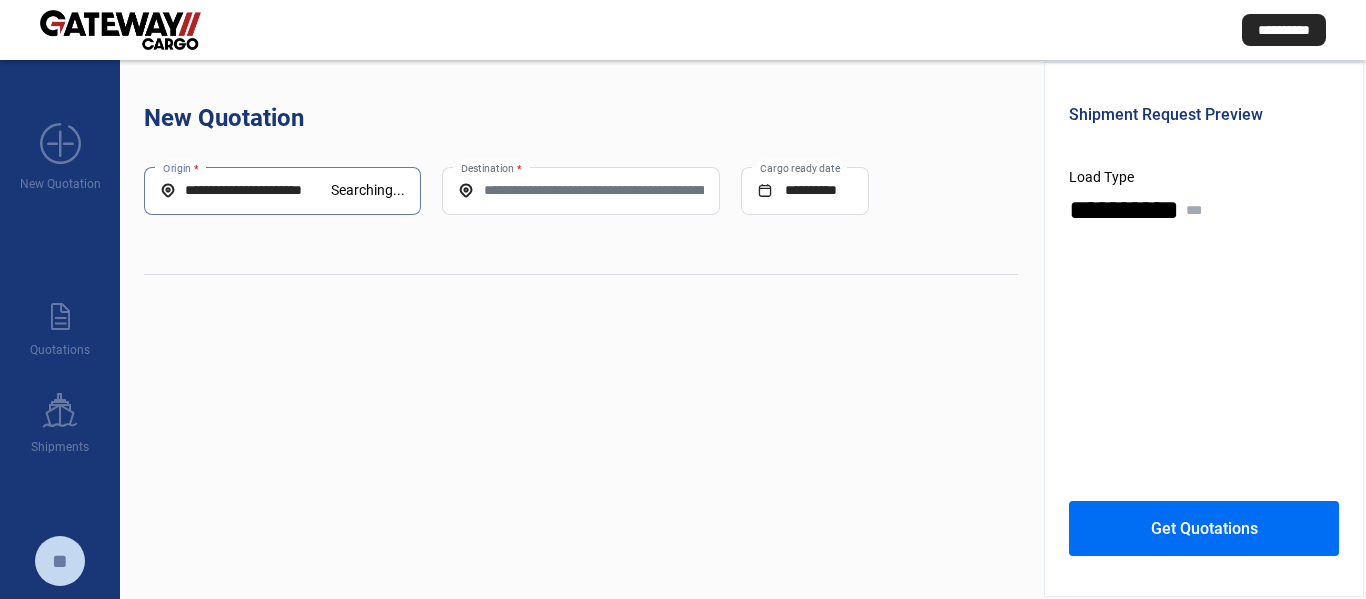 scroll, scrollTop: 0, scrollLeft: 0, axis: both 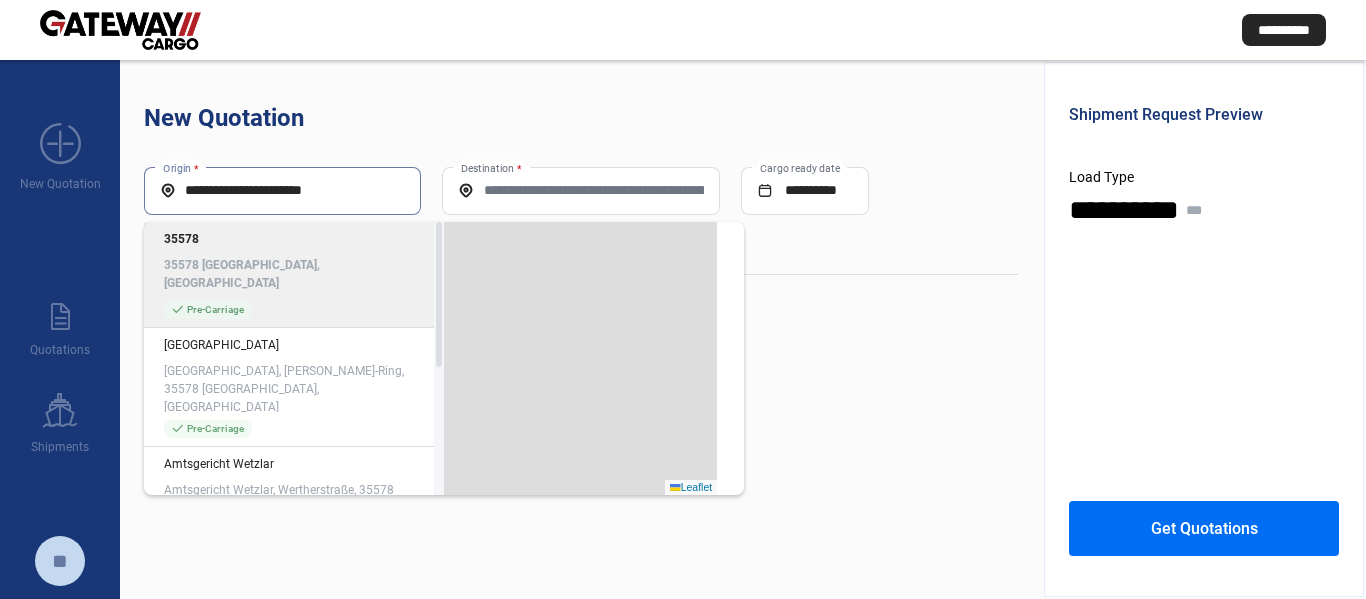 click on "35578 [GEOGRAPHIC_DATA], [GEOGRAPHIC_DATA]" 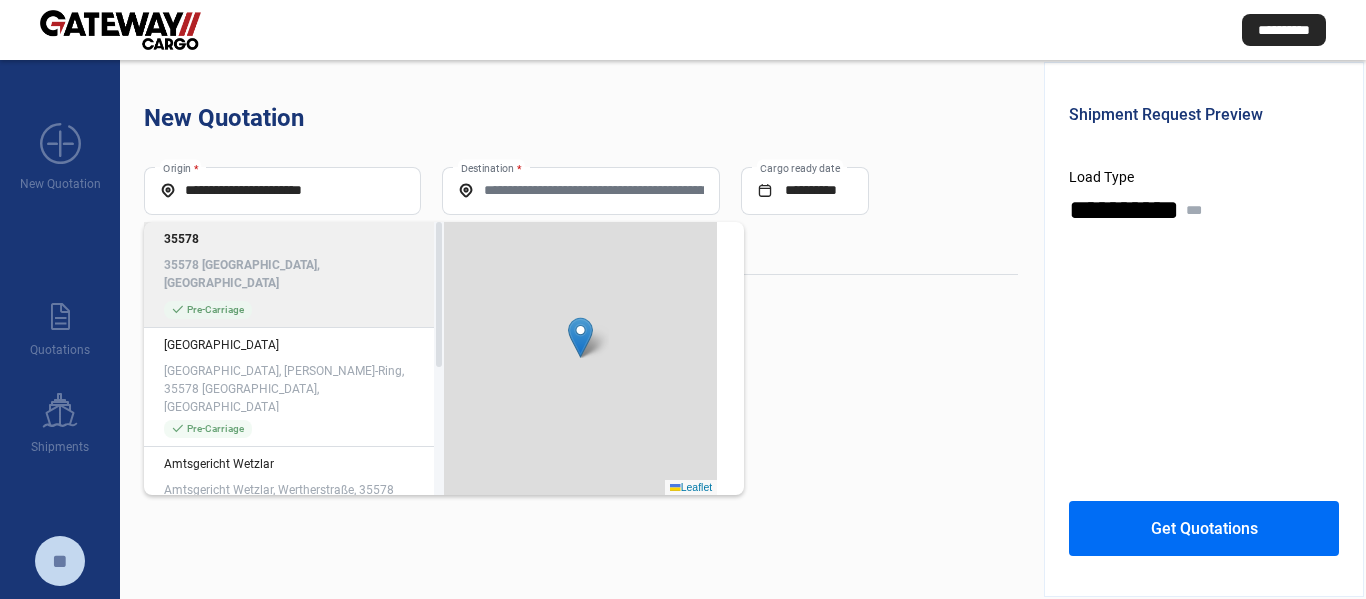 type on "**********" 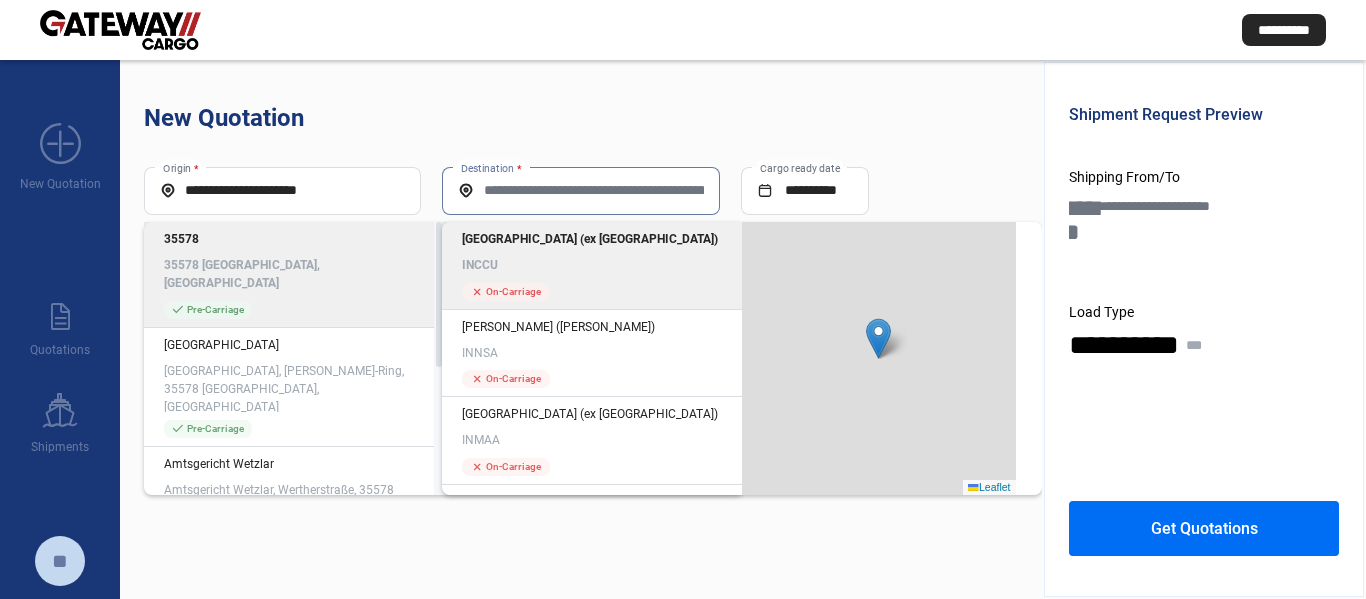 click on "Destination *" at bounding box center (580, 190) 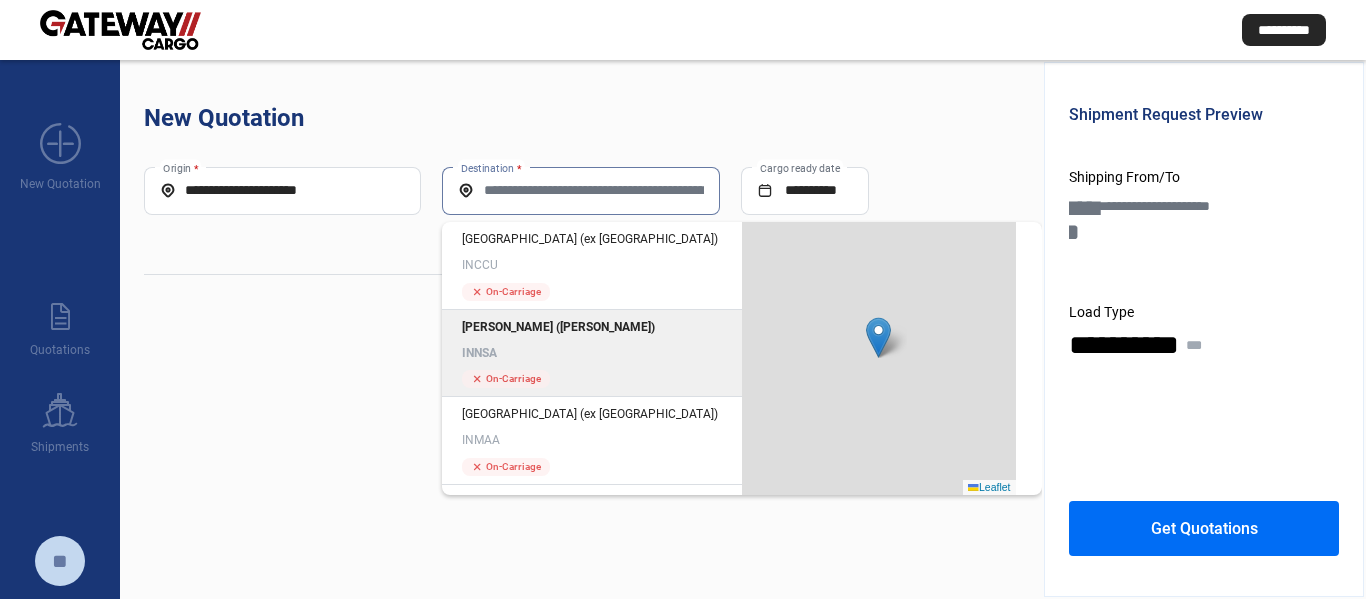 click on "INNSA" 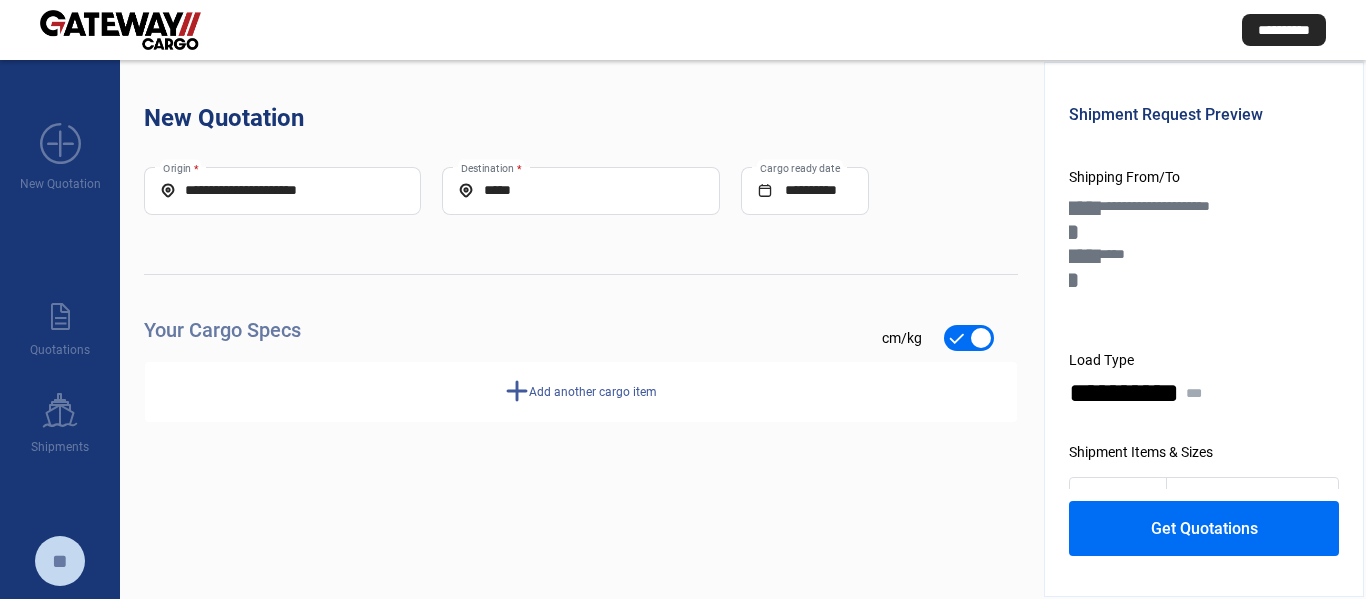 click on "add  Add another cargo item" 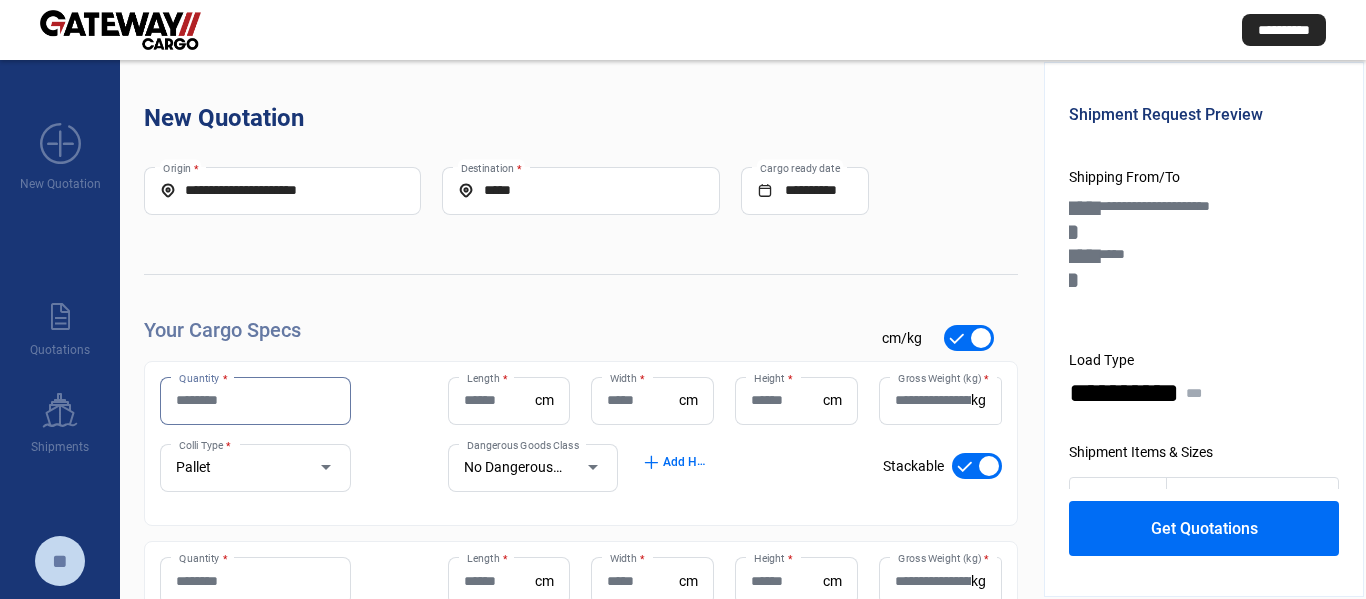 click on "Quantity *" at bounding box center [255, 400] 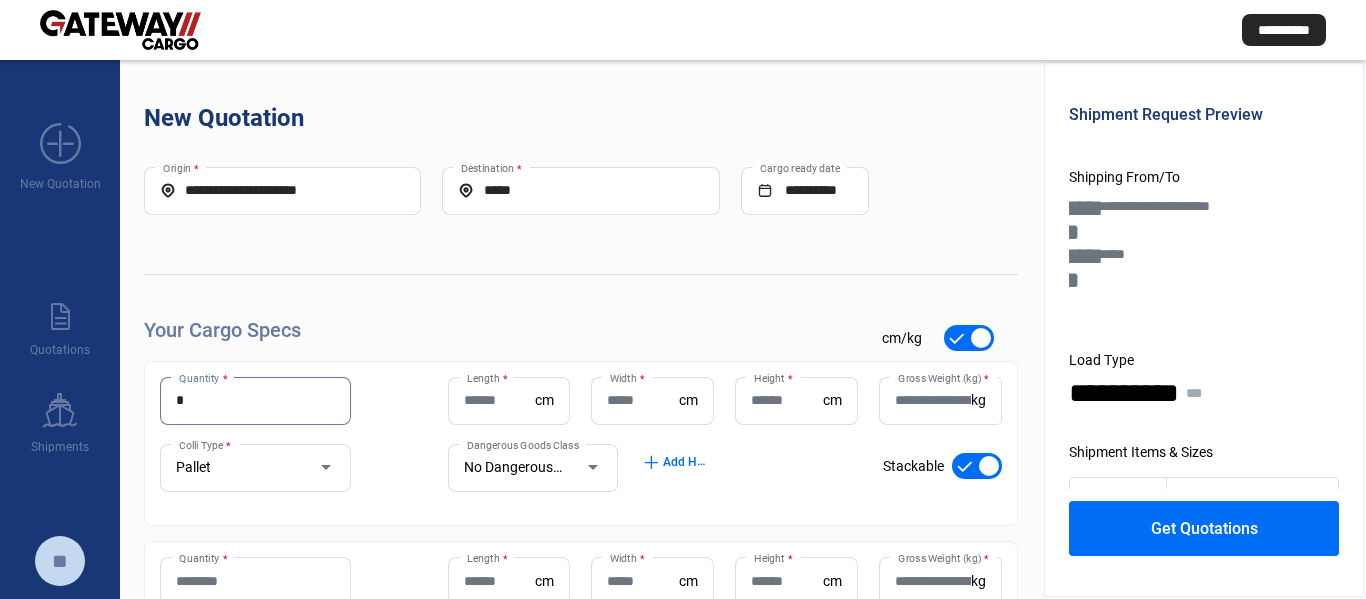 type on "*" 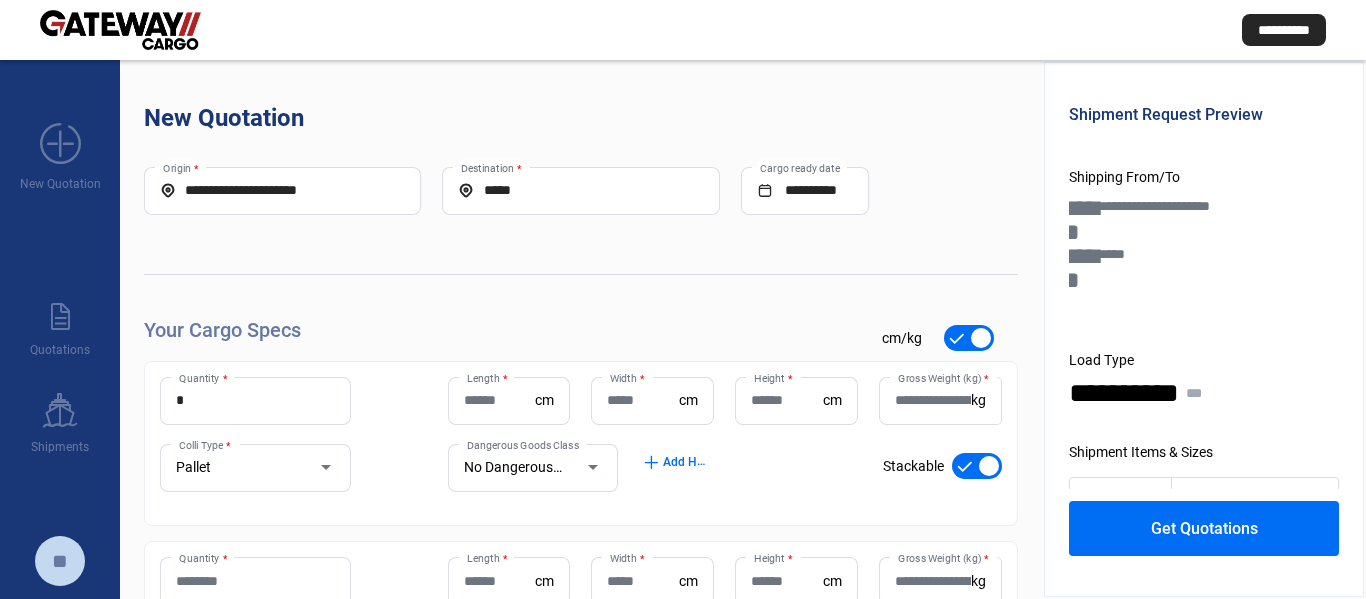 click on "Quantity *" 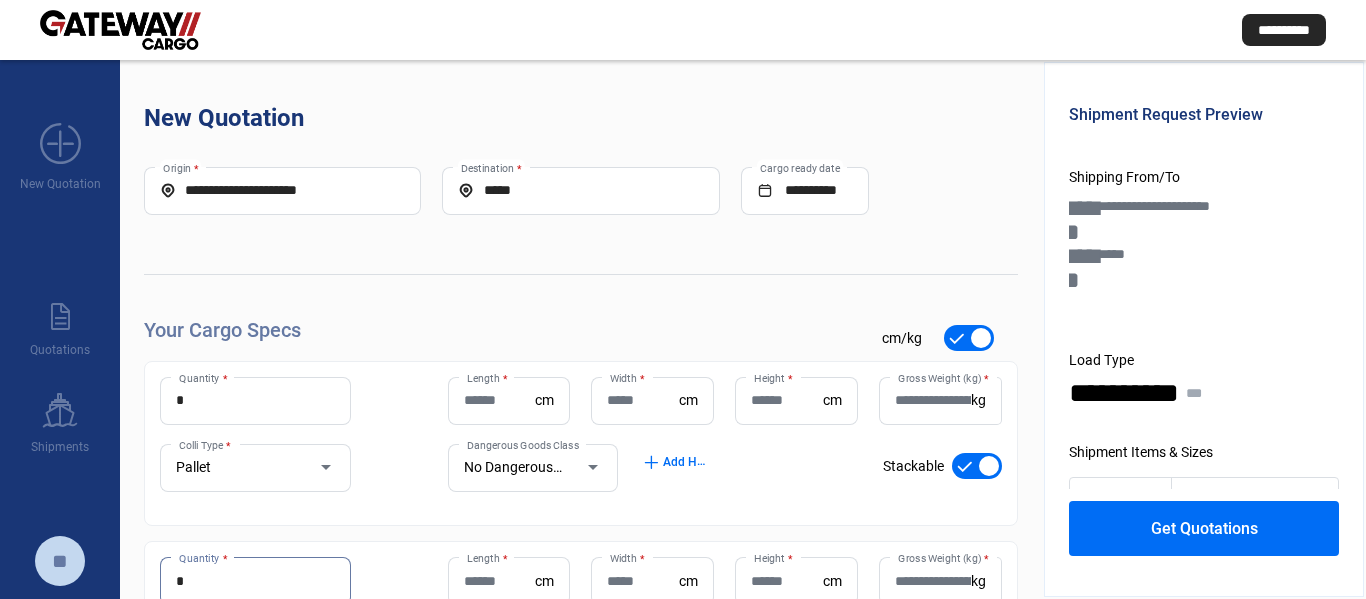 type on "*" 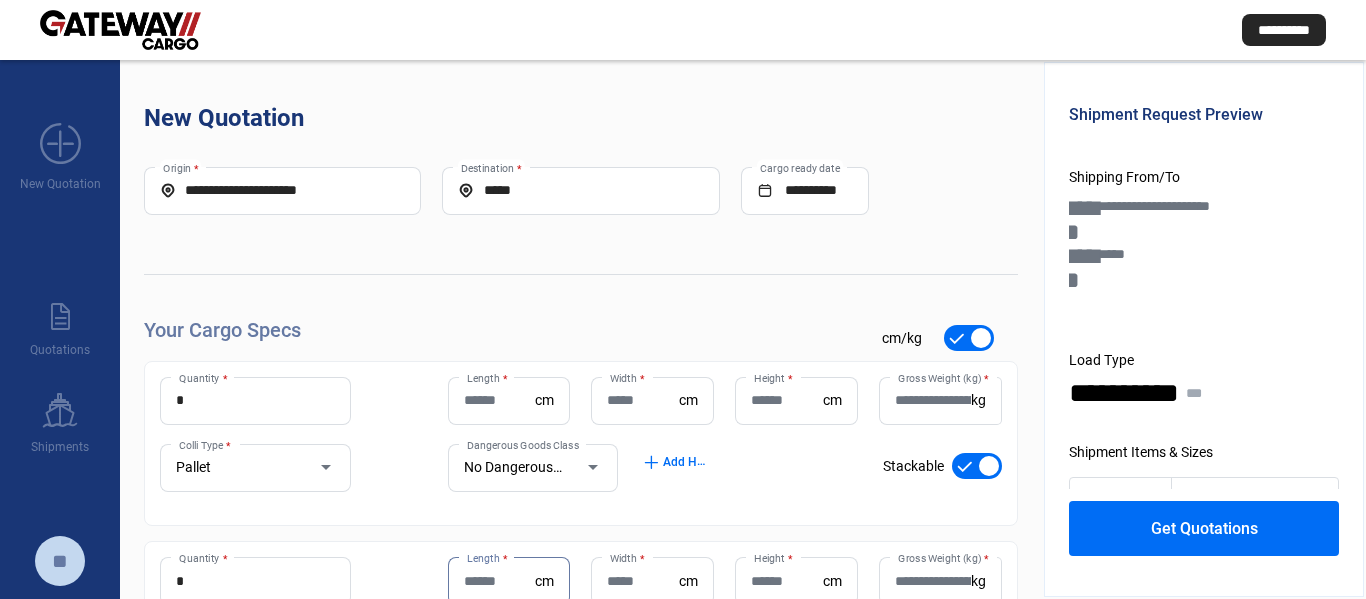 click on "Length  *" at bounding box center (500, 400) 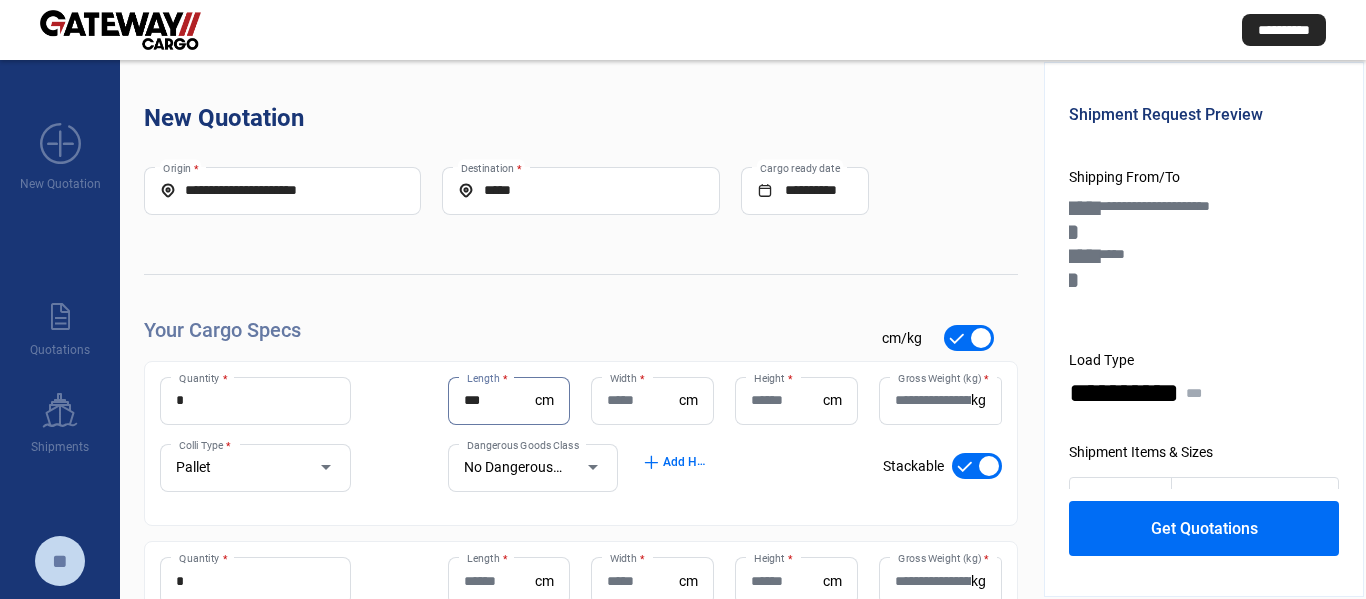 type on "***" 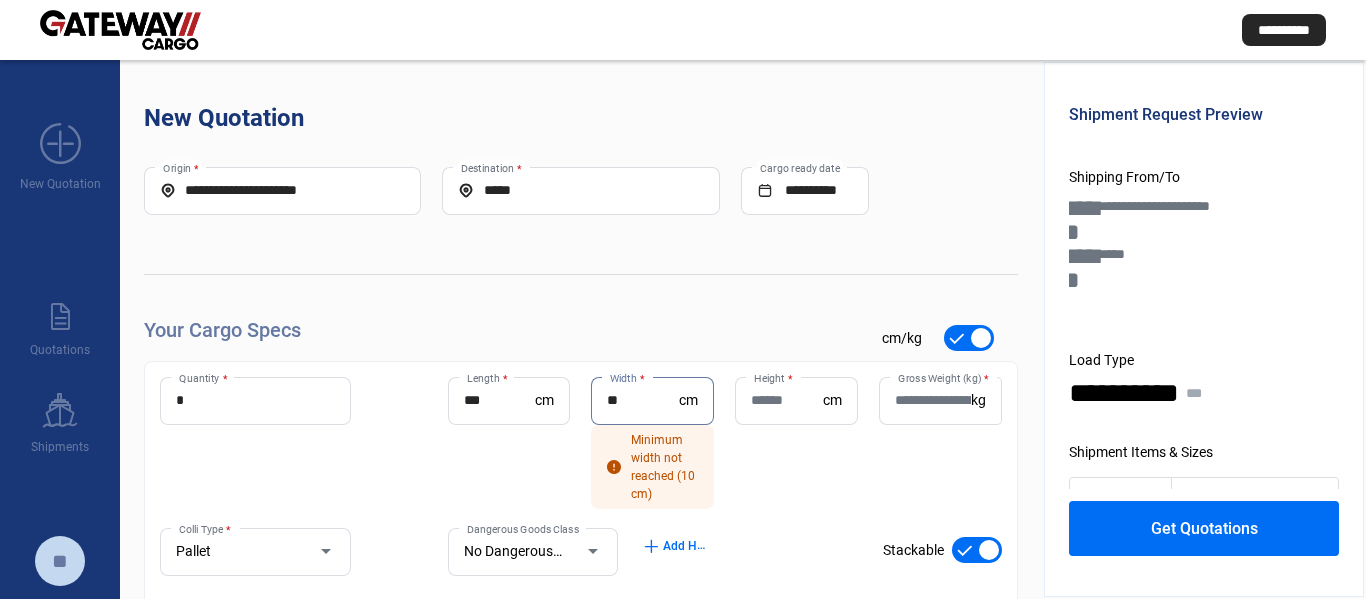 type on "**" 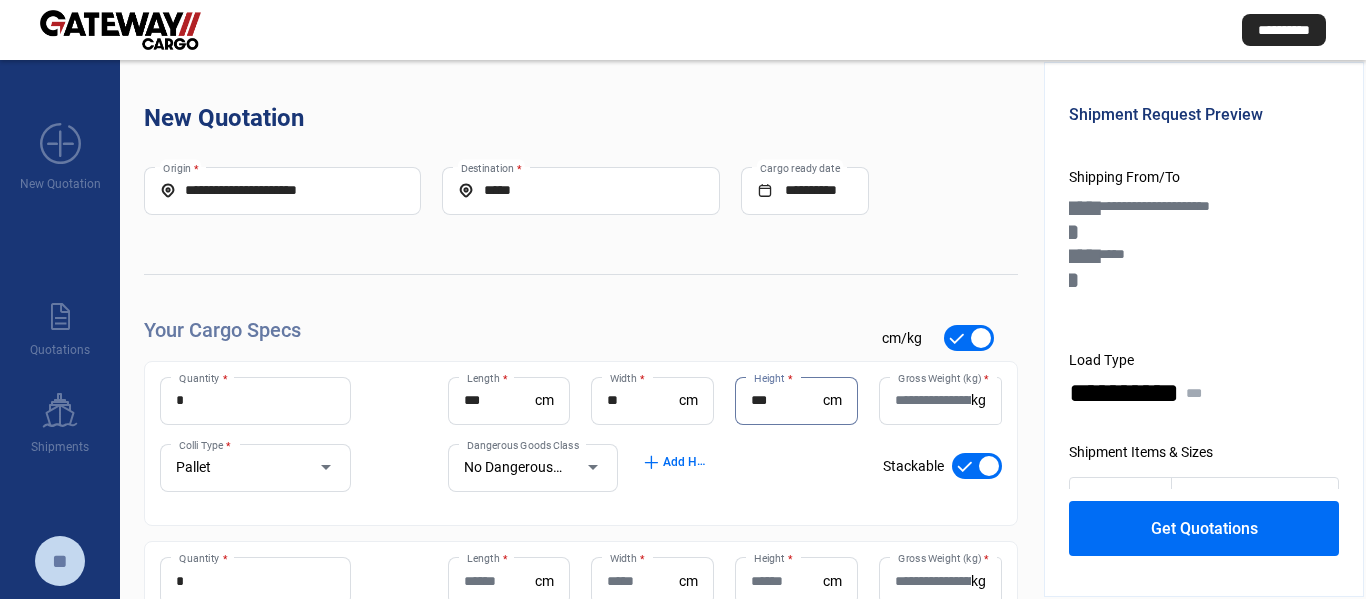 type on "***" 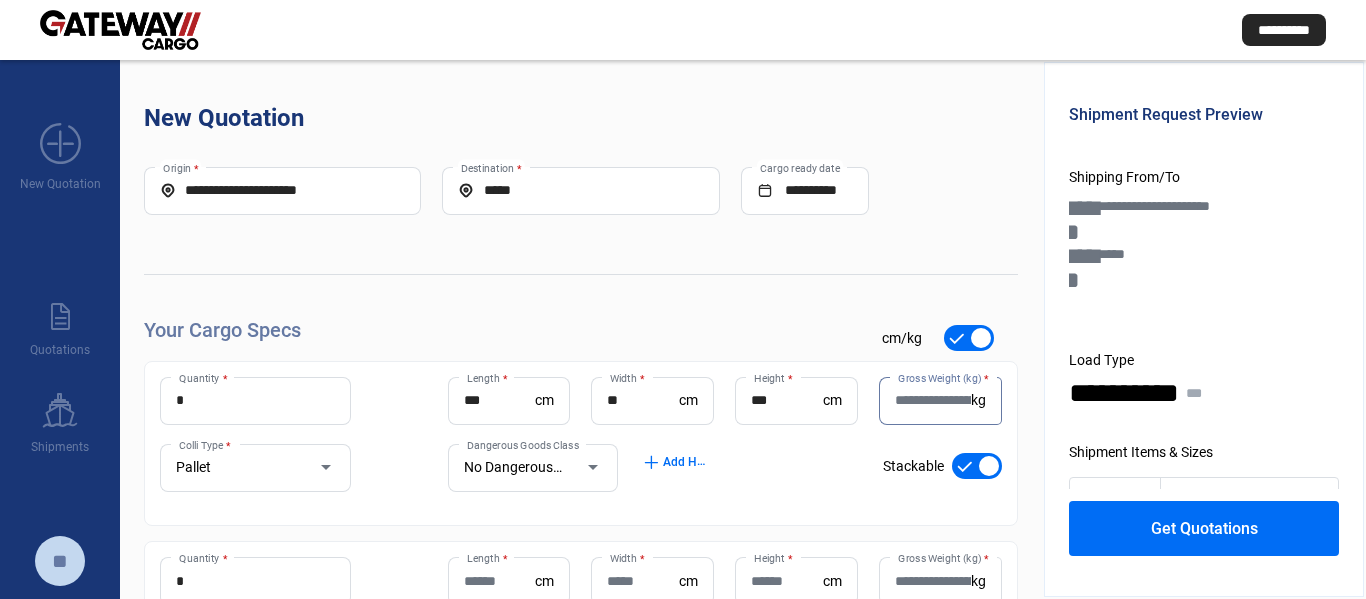 paste on "***" 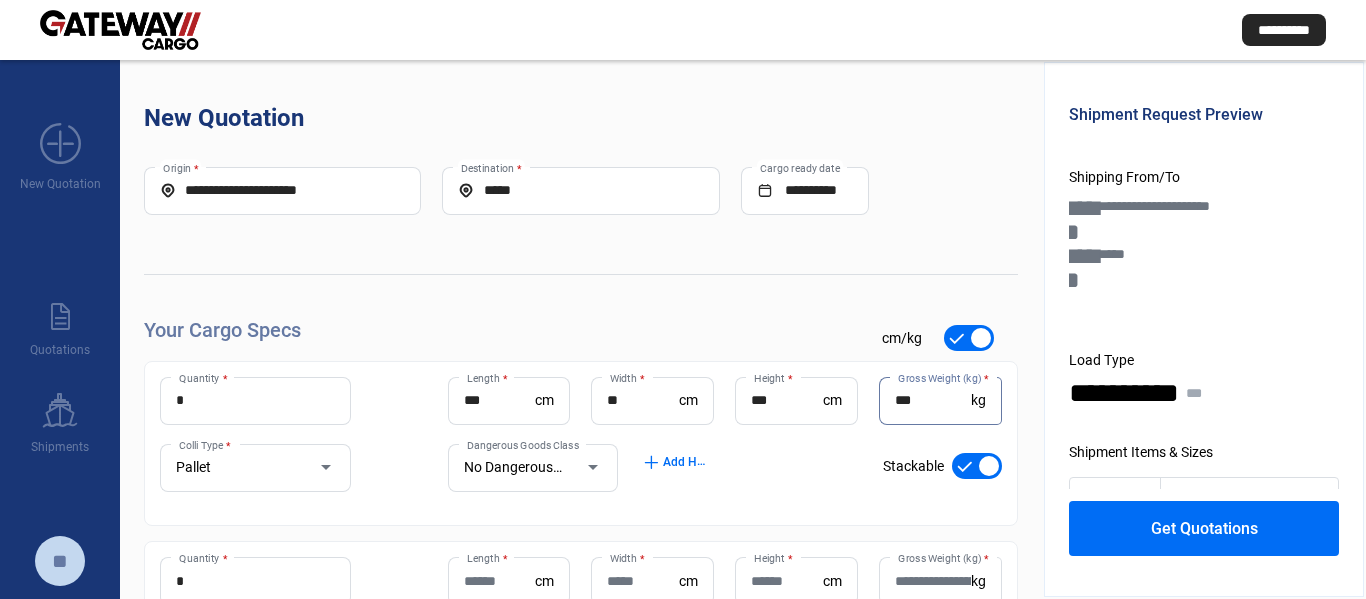 type on "***" 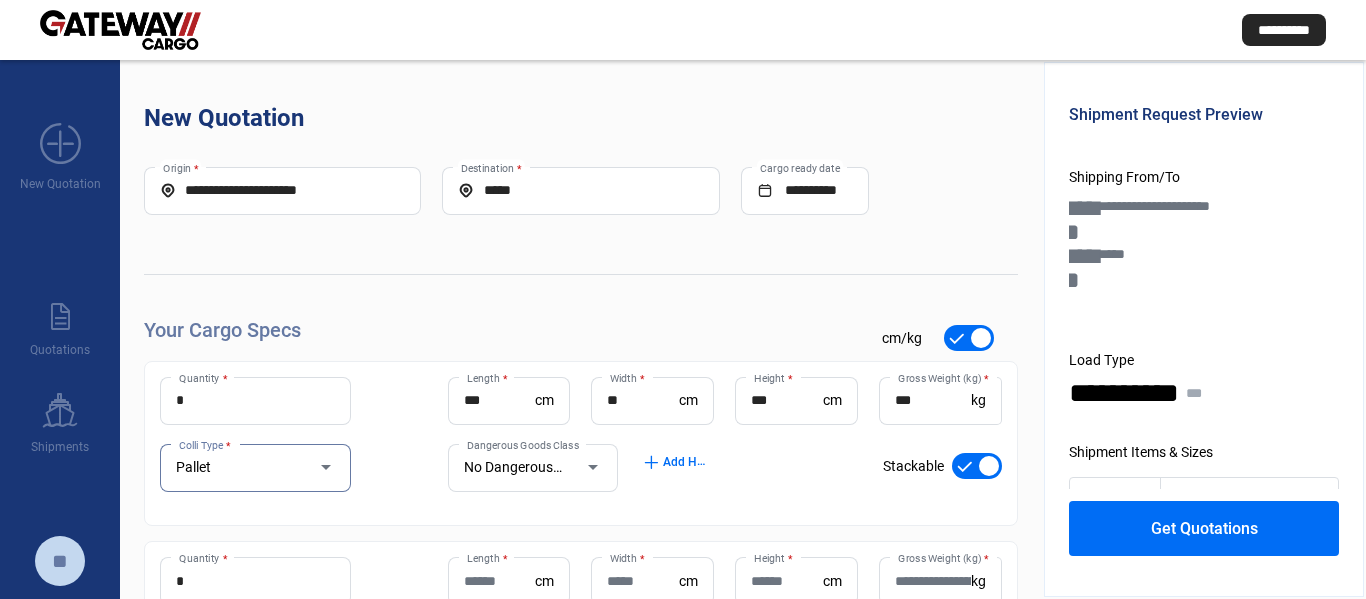 click on "Gross Weight (kg)  *" at bounding box center (933, 581) 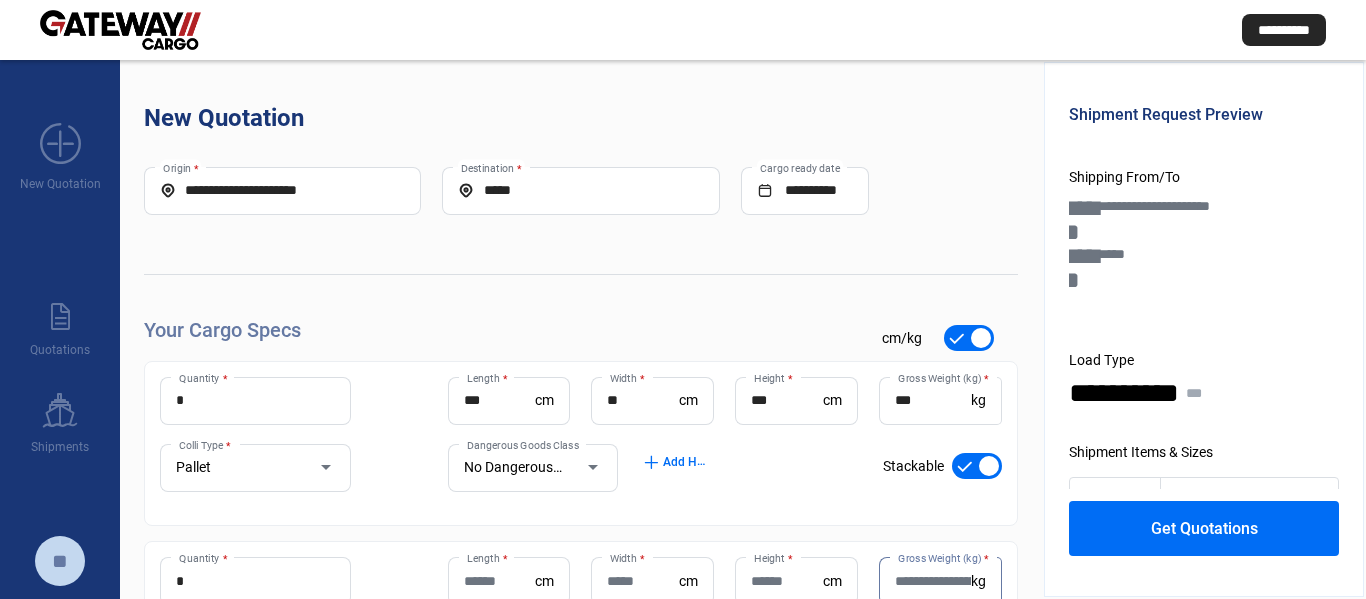 paste on "***" 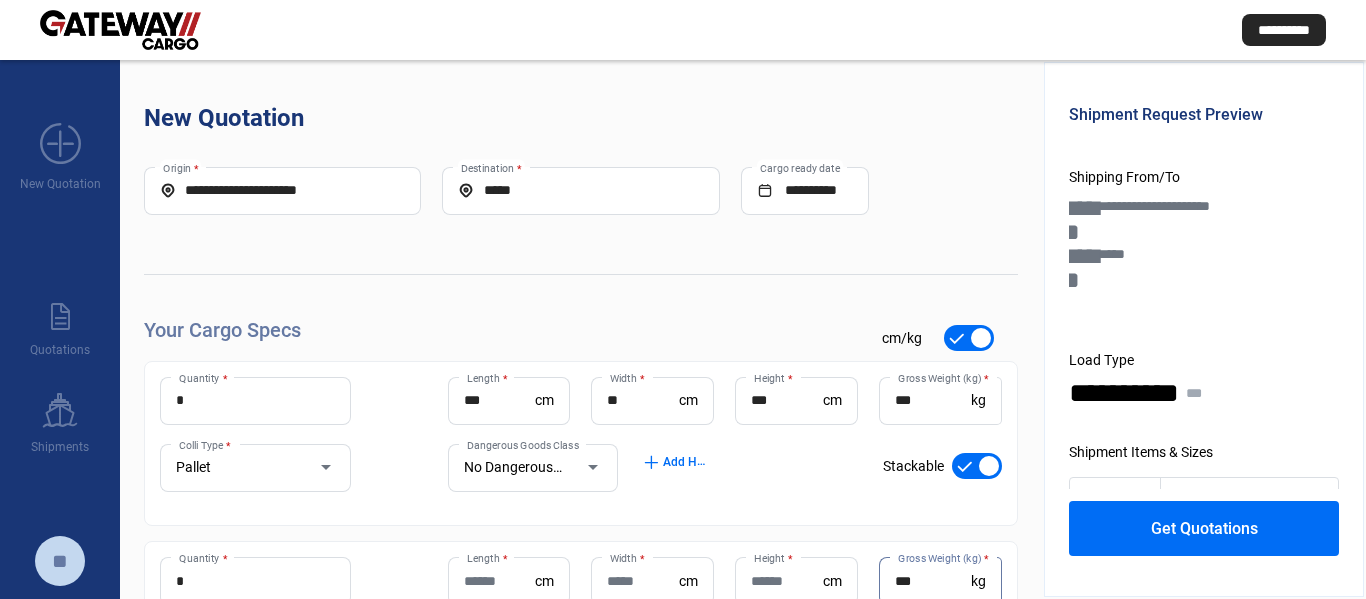type on "***" 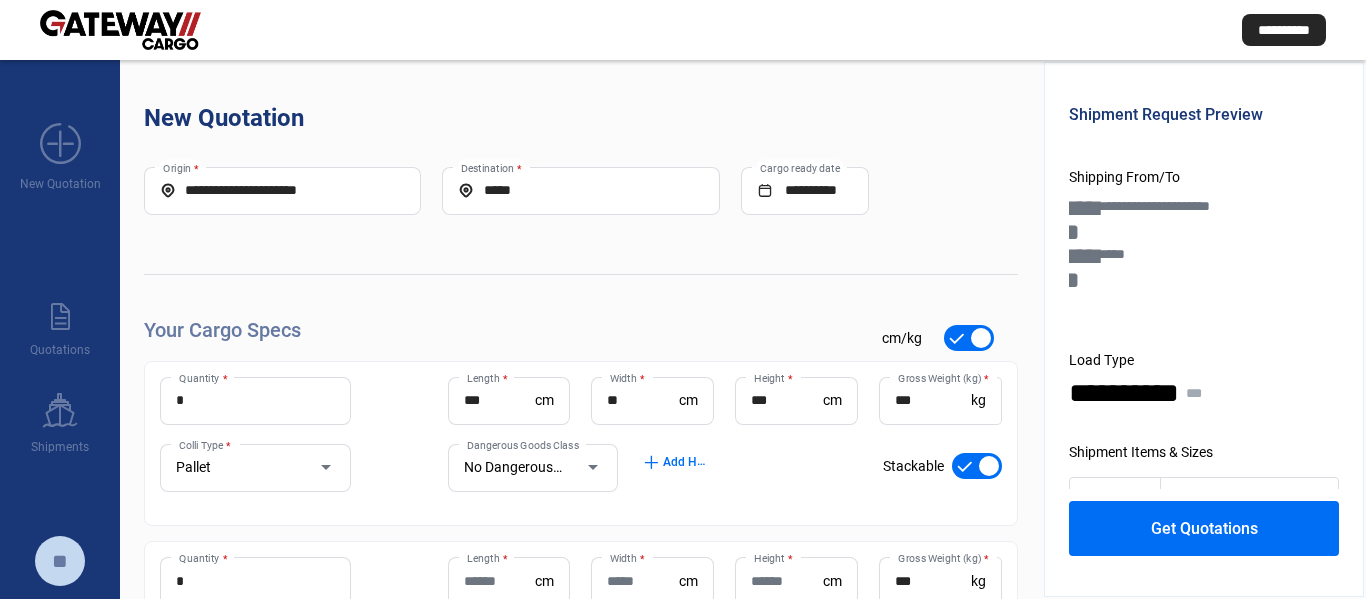 scroll, scrollTop: 225, scrollLeft: 0, axis: vertical 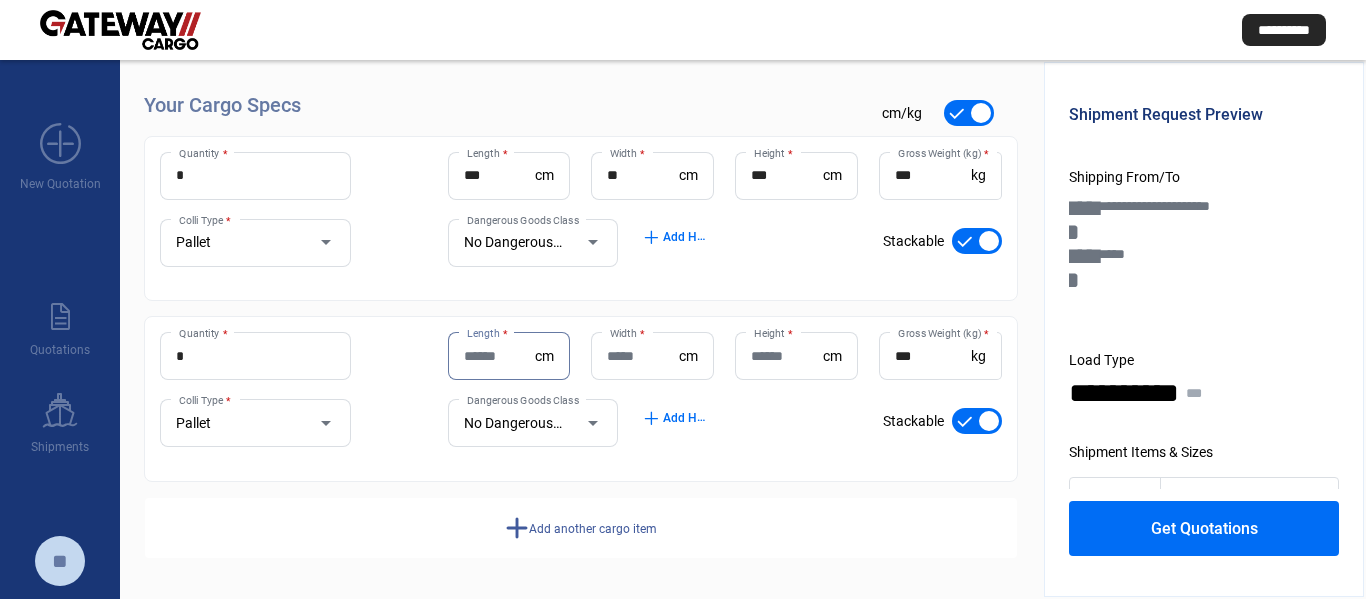 click on "Length  *" at bounding box center (500, 356) 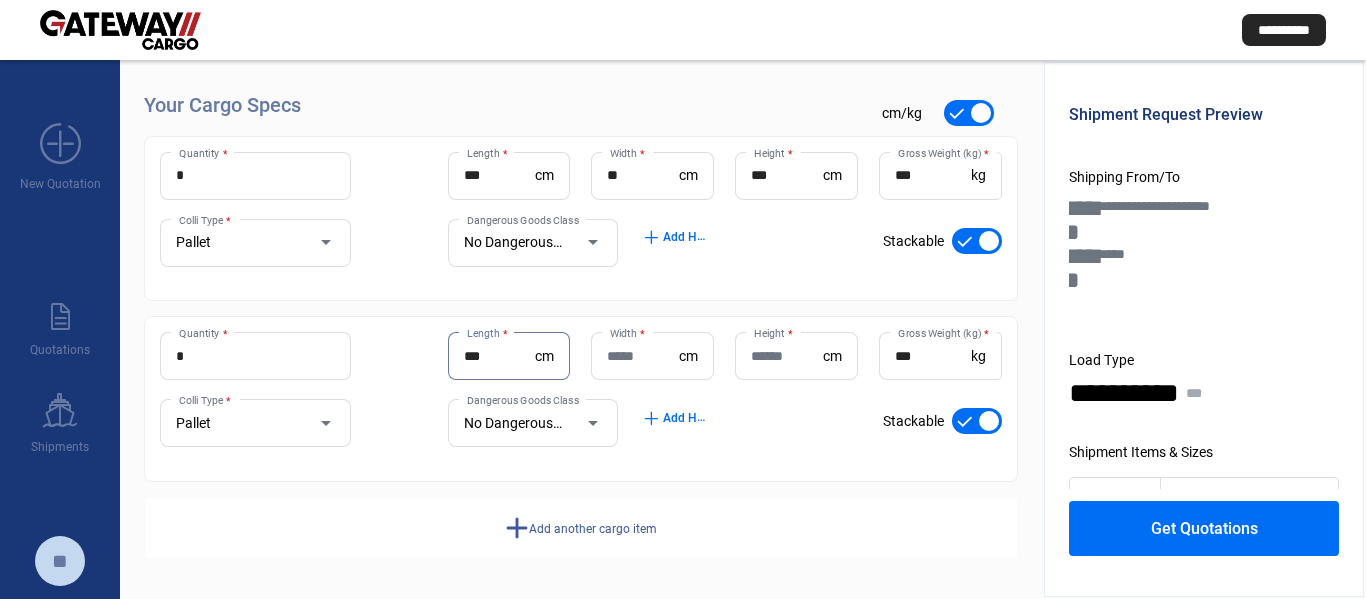 type on "***" 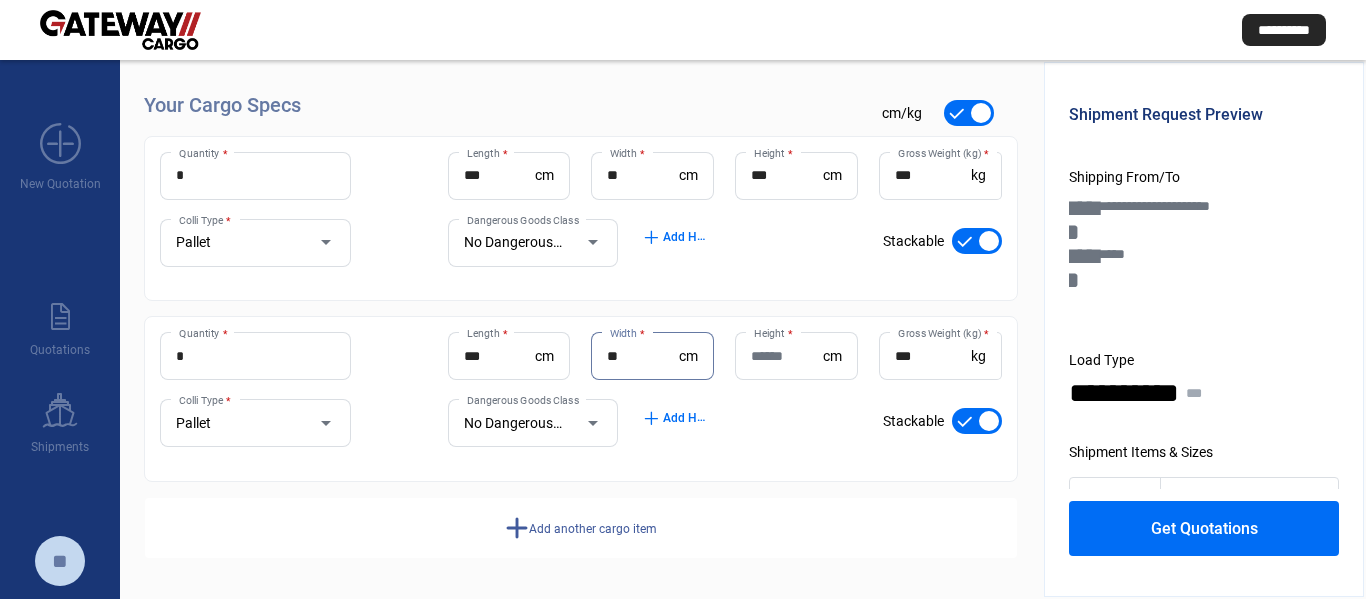 type on "**" 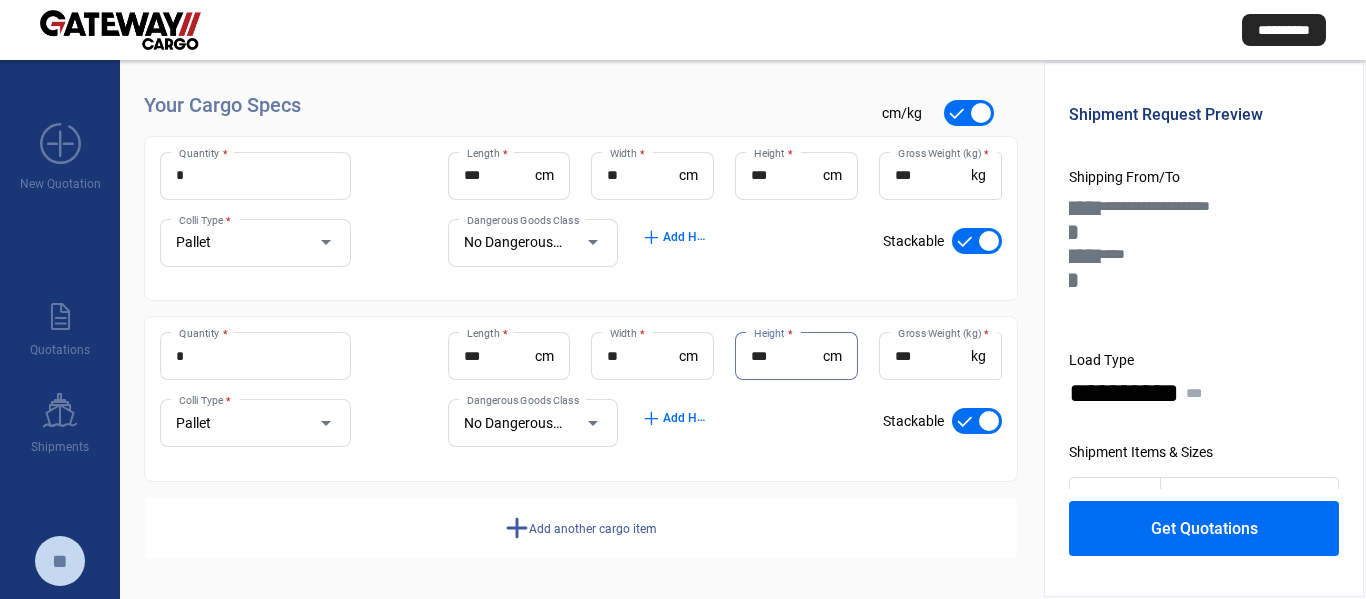 type on "***" 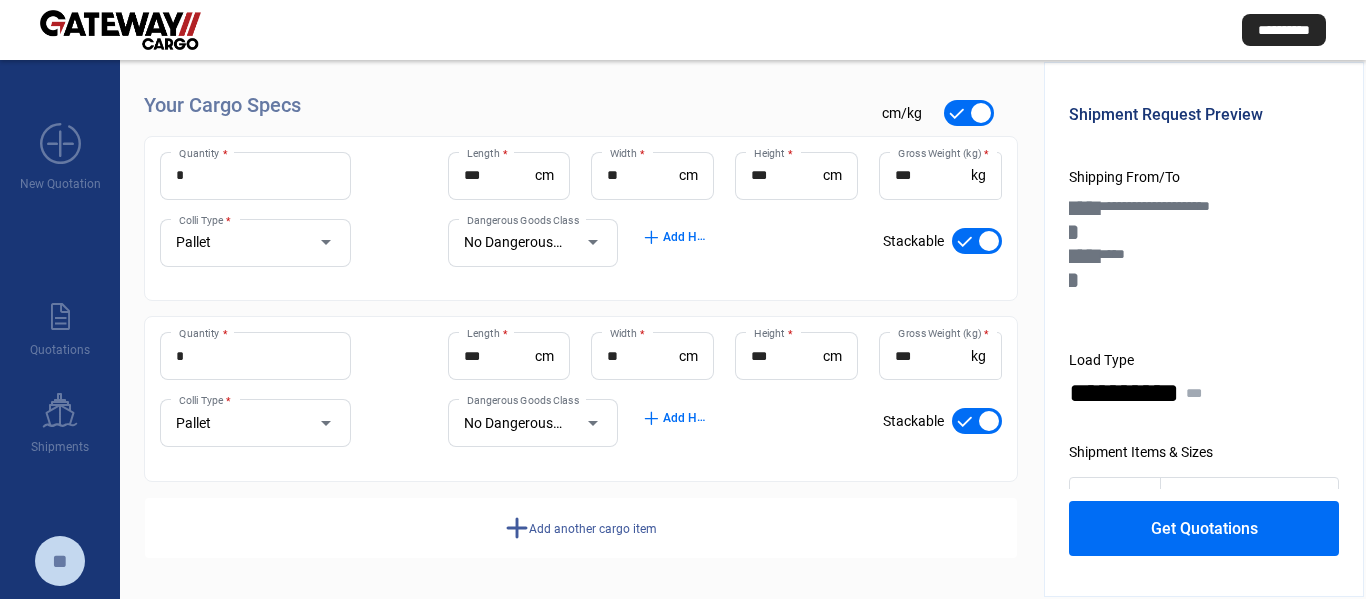 drag, startPoint x: 835, startPoint y: 528, endPoint x: 756, endPoint y: 24, distance: 510.1539 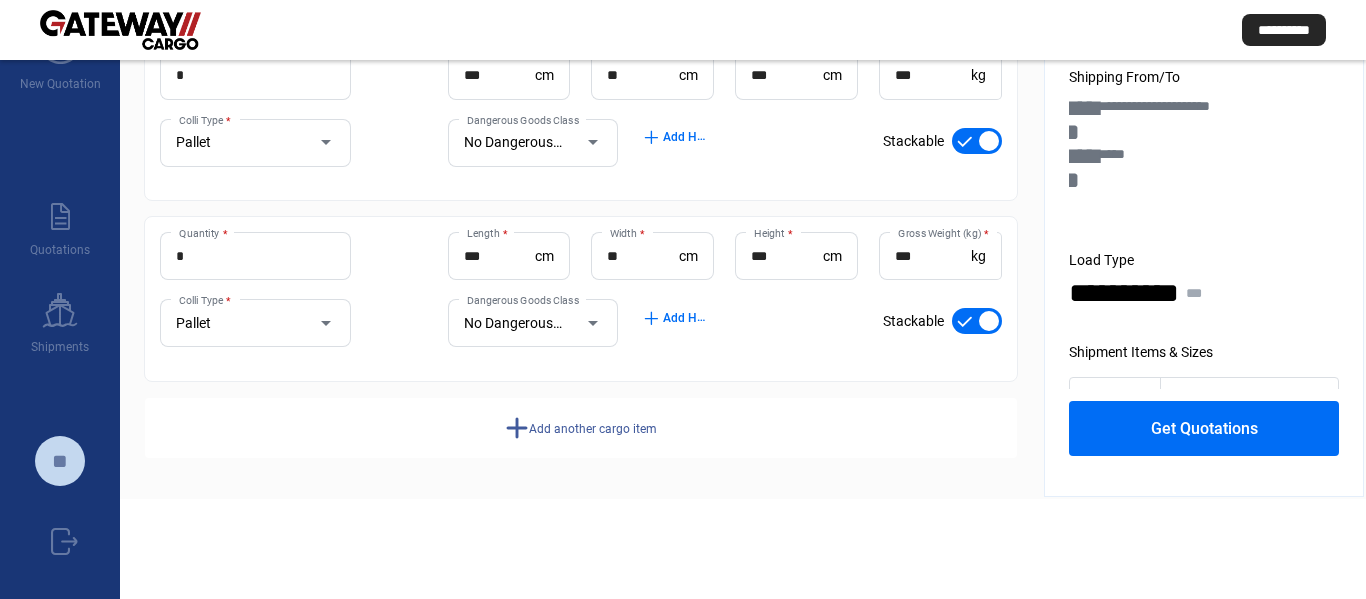 click on "add  Add HS Codes" 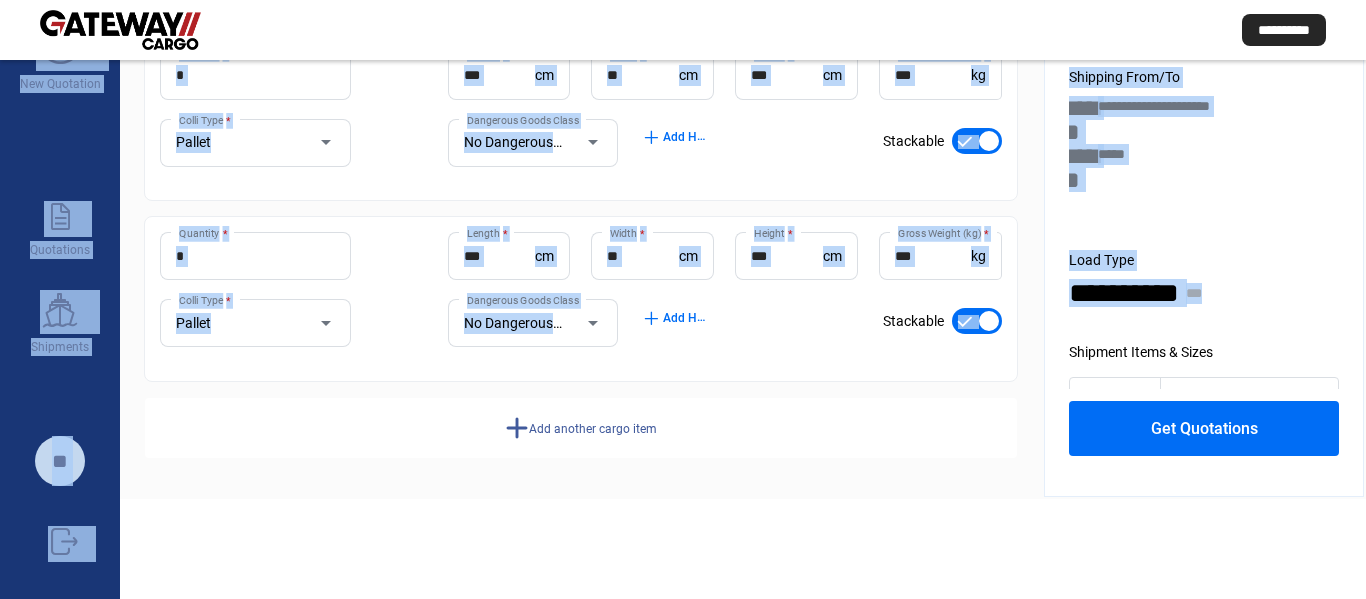 scroll, scrollTop: 0, scrollLeft: 0, axis: both 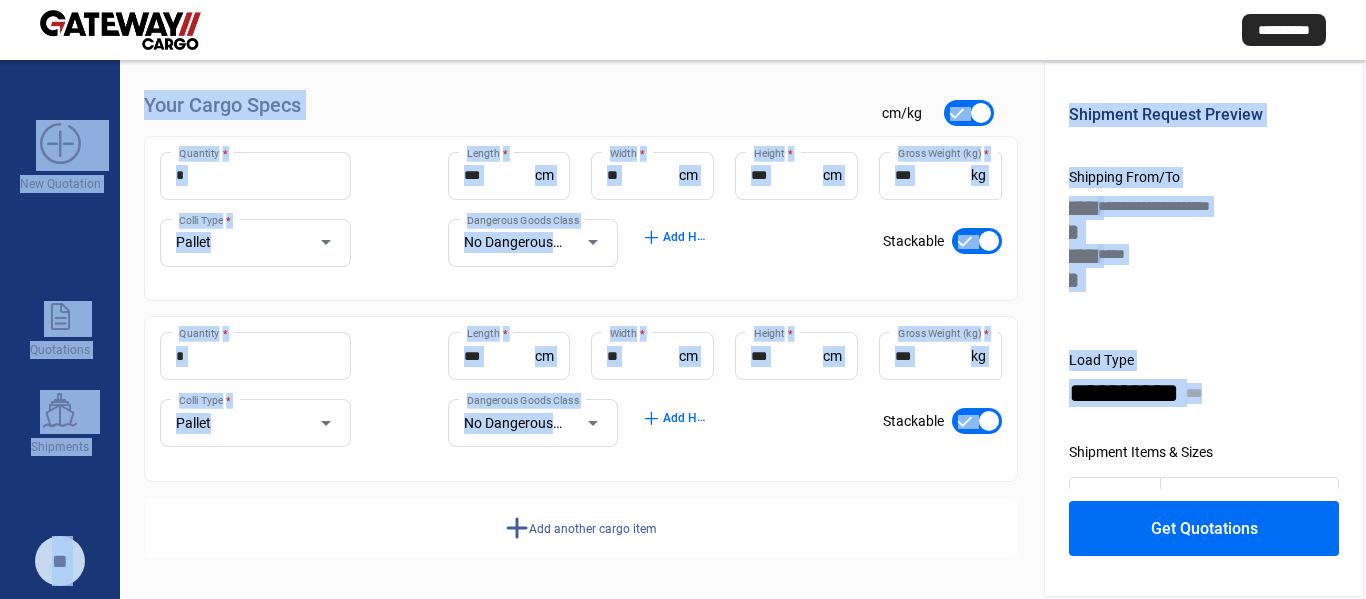 drag, startPoint x: 1365, startPoint y: 250, endPoint x: 1365, endPoint y: -45, distance: 295 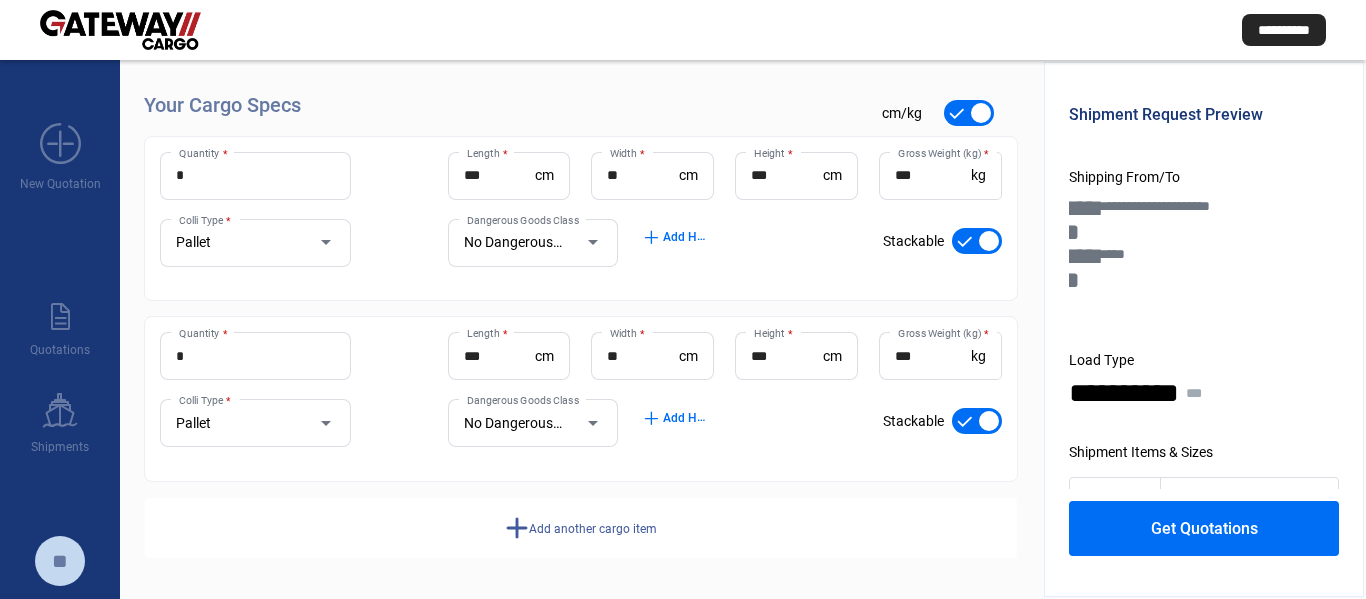 click on "add  Add HS Codes" 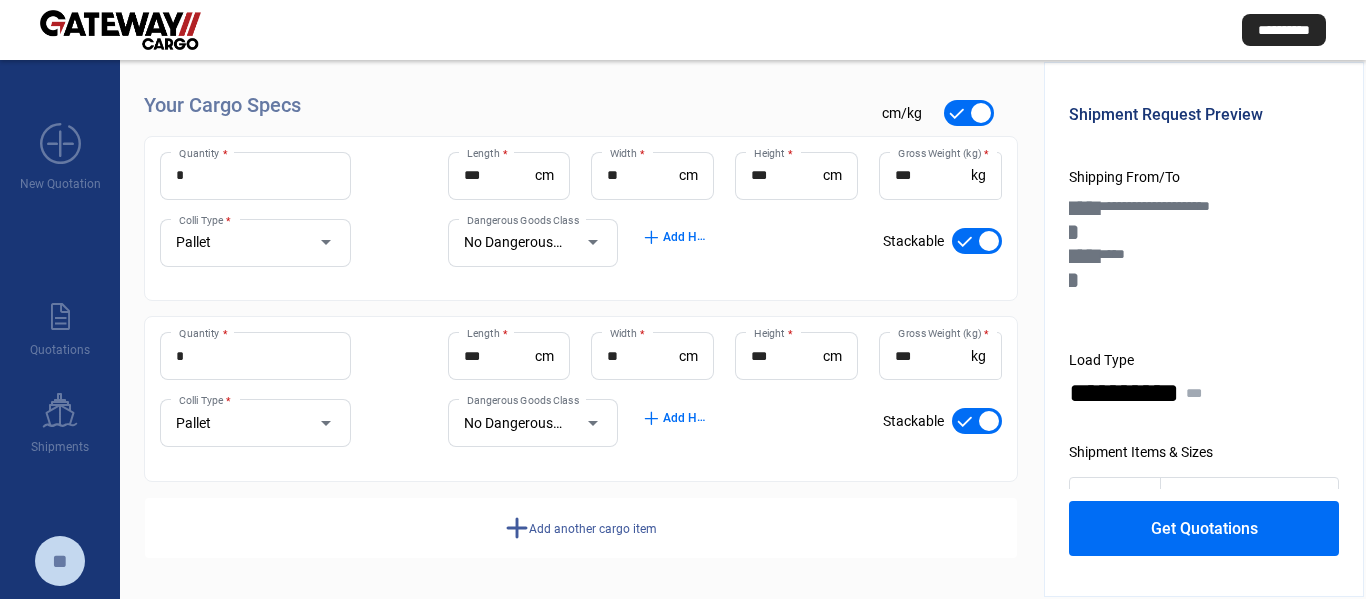 click on "Get Quotations" 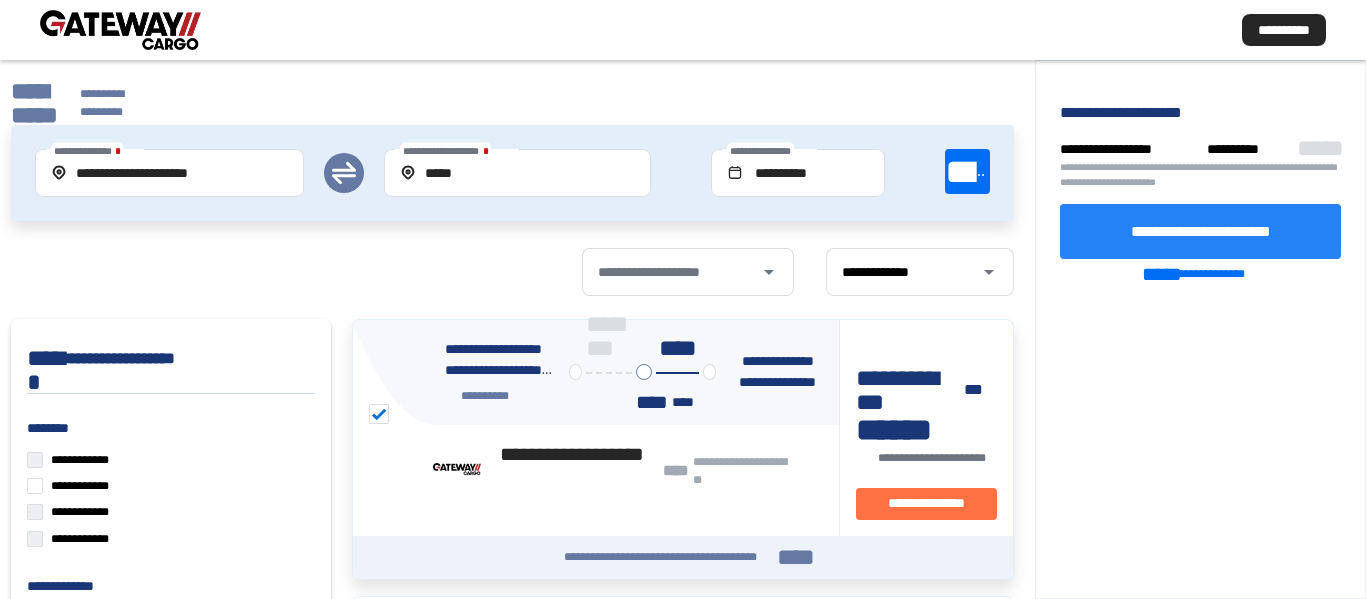 click on "**********" 